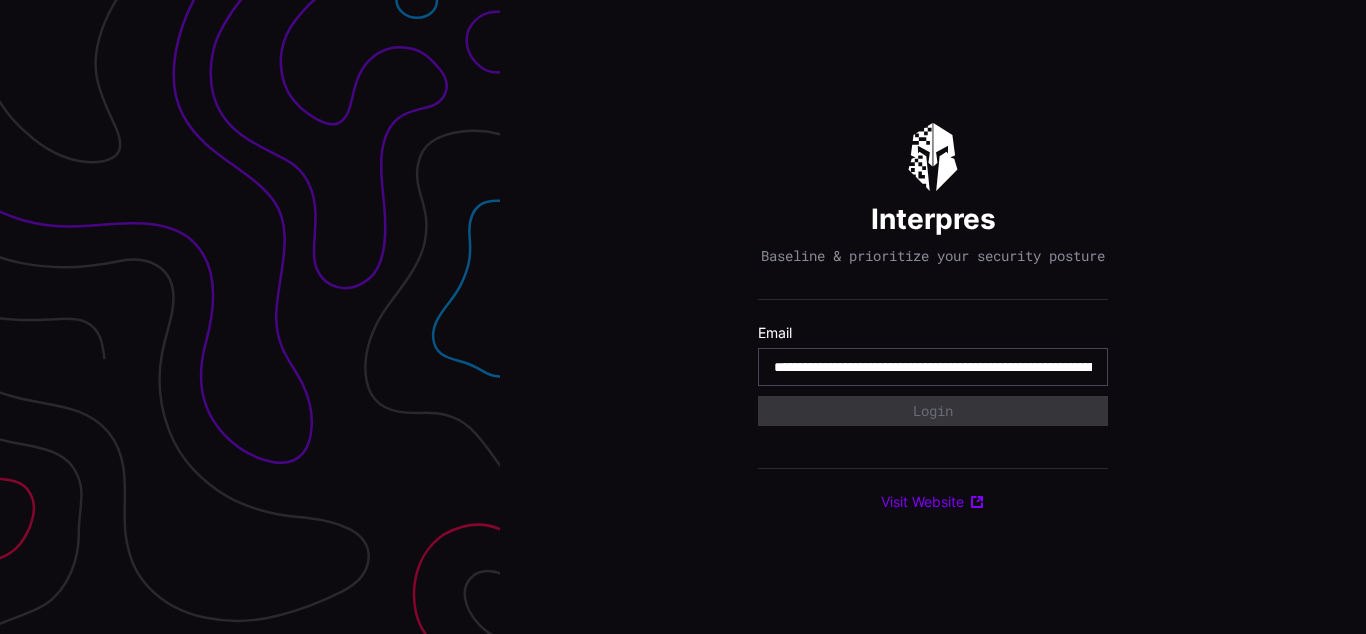 click on "**********" at bounding box center (933, 367) 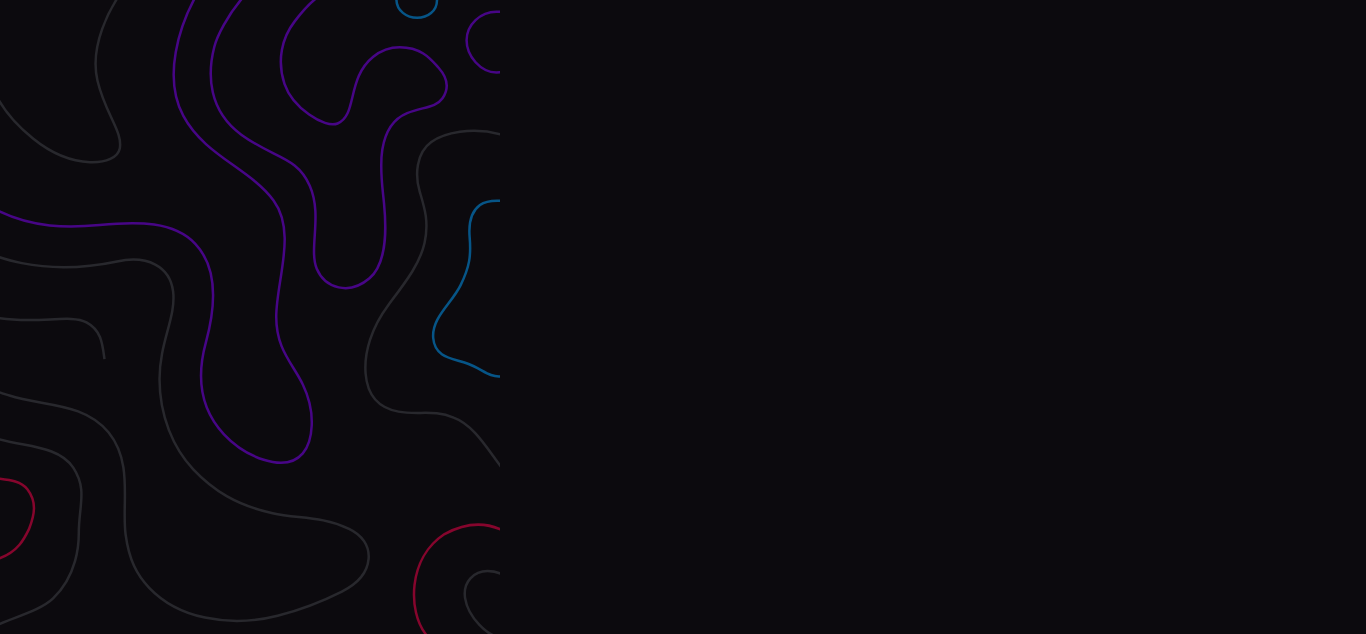 scroll, scrollTop: 0, scrollLeft: 0, axis: both 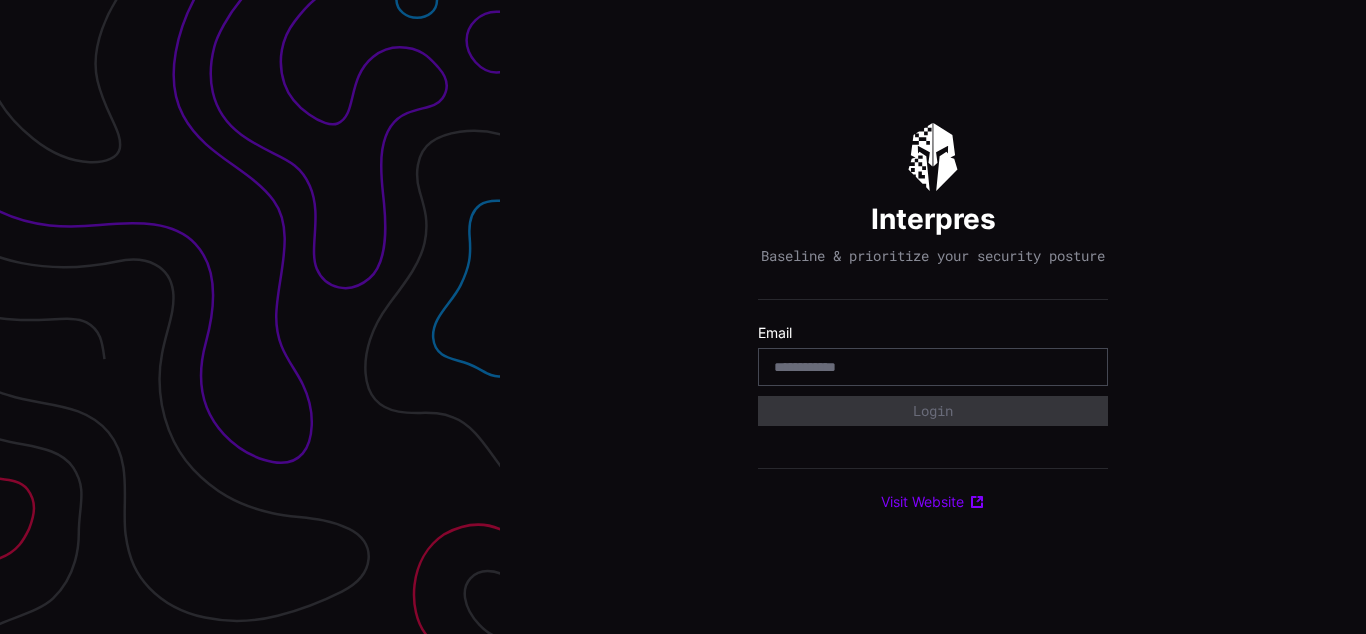 click on "Interpres Baseline & prioritize your security posture Email Login Visit Website" at bounding box center [933, 317] 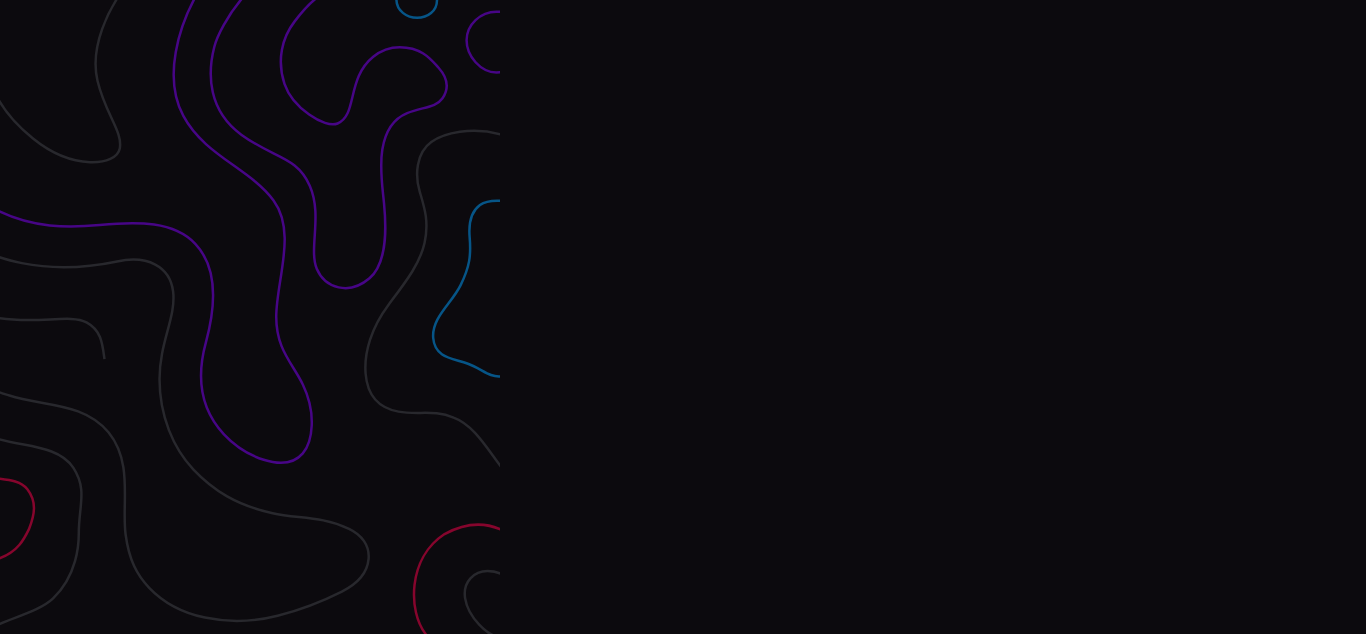 scroll, scrollTop: 0, scrollLeft: 0, axis: both 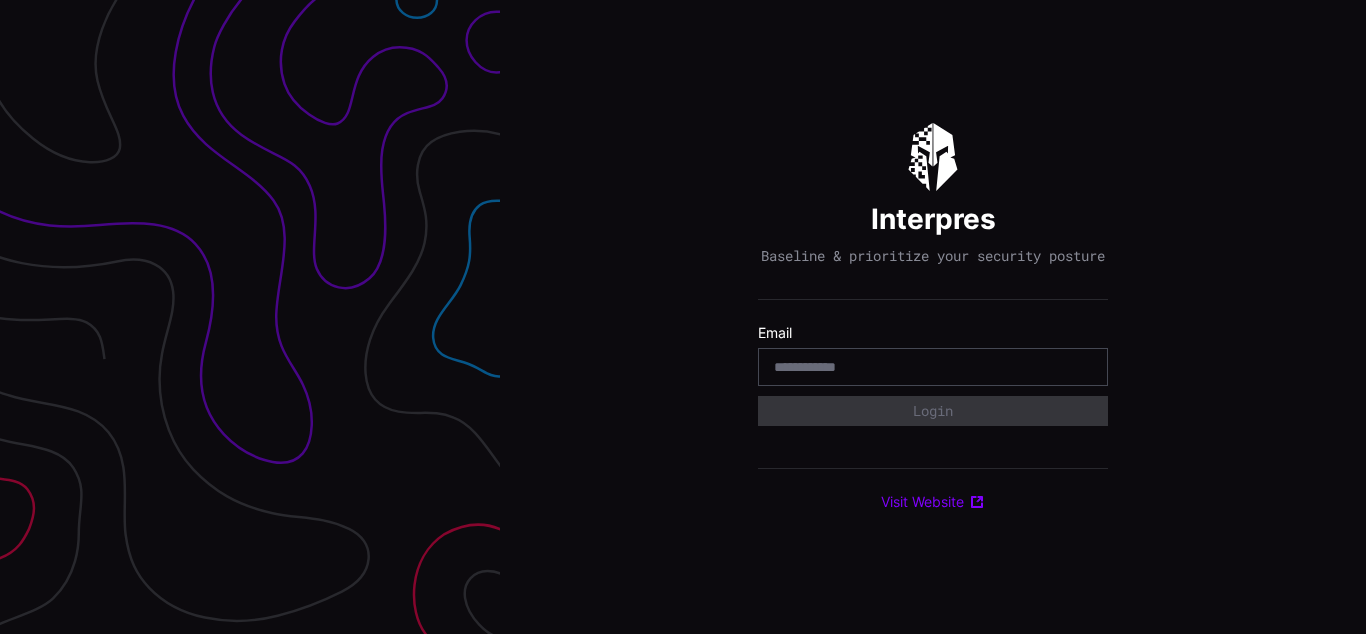 click on "Interpres Baseline & prioritize your security posture Email Login Visit Website" at bounding box center (933, 317) 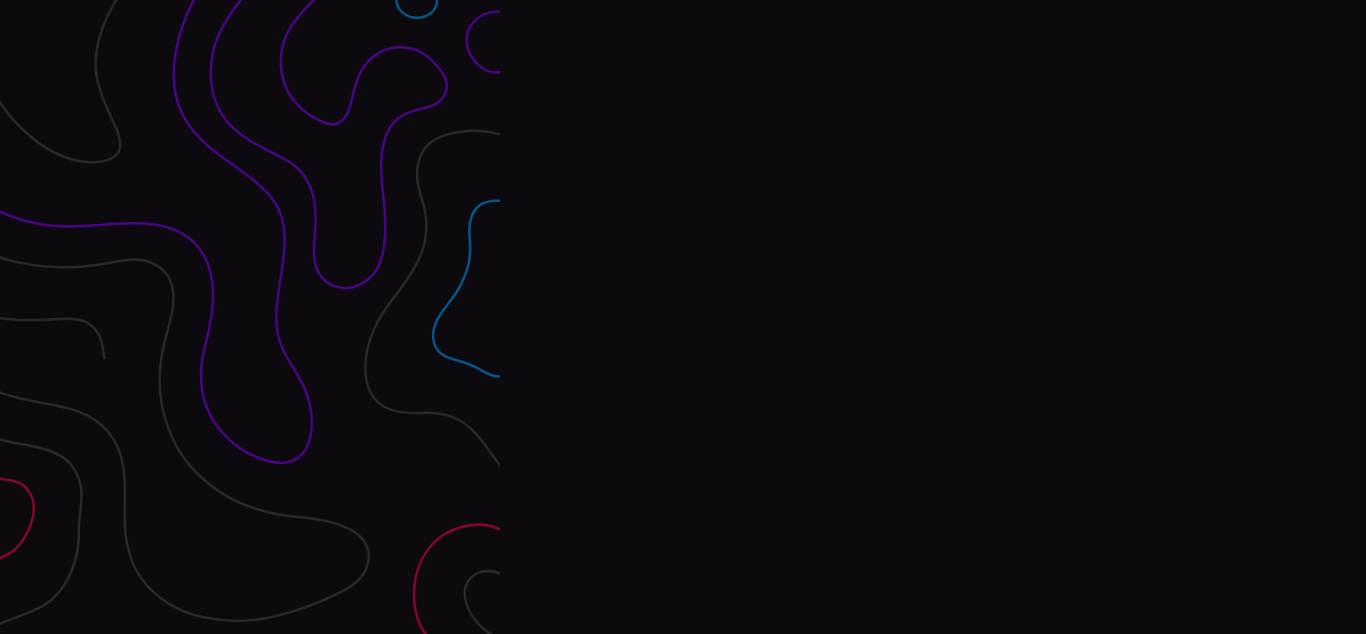 scroll, scrollTop: 0, scrollLeft: 0, axis: both 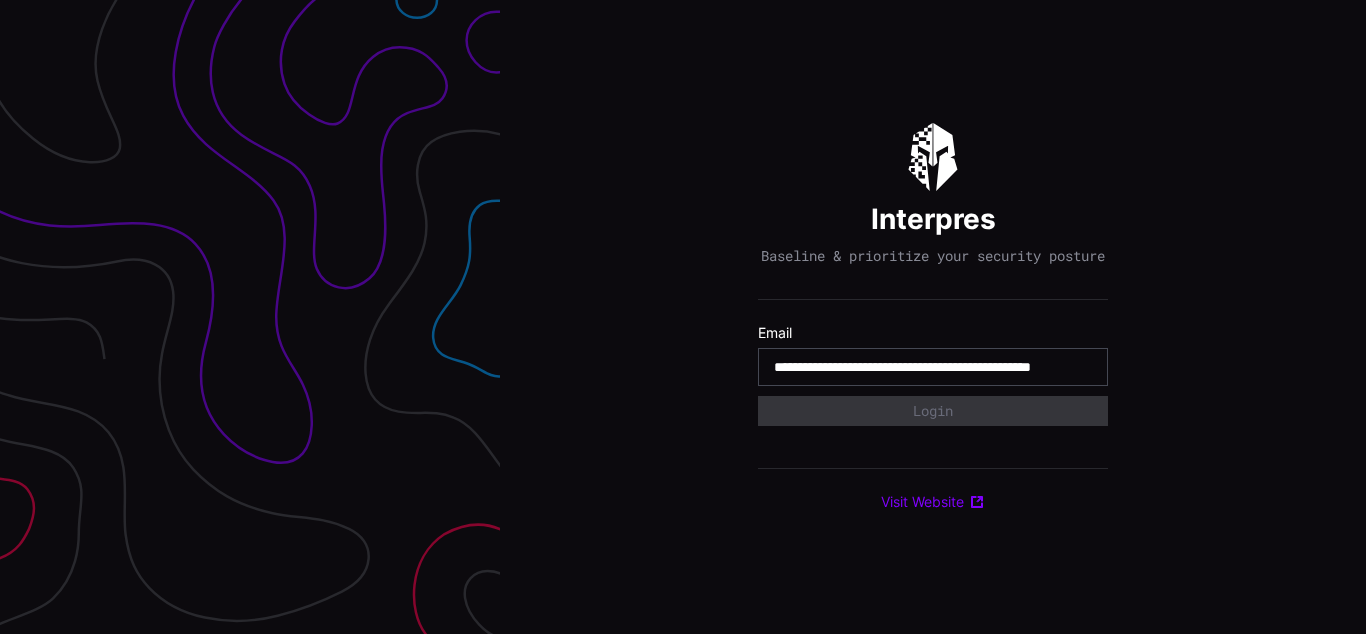 type on "**********" 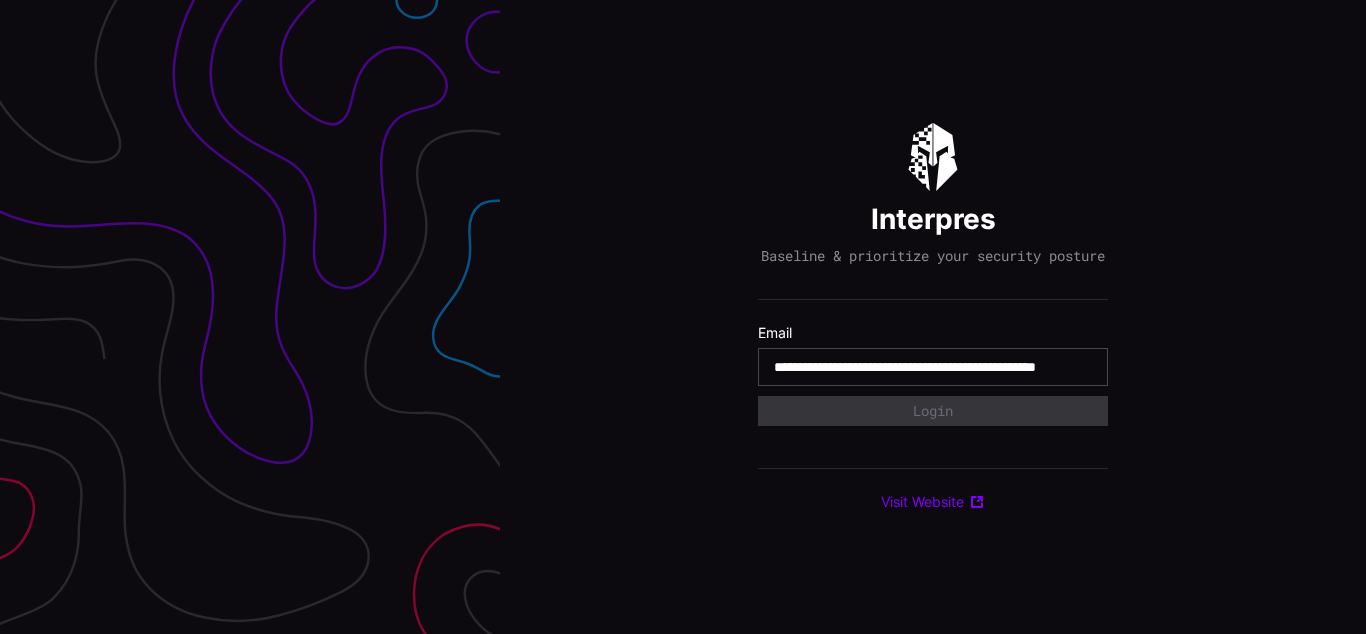 click on "**********" at bounding box center (933, 367) 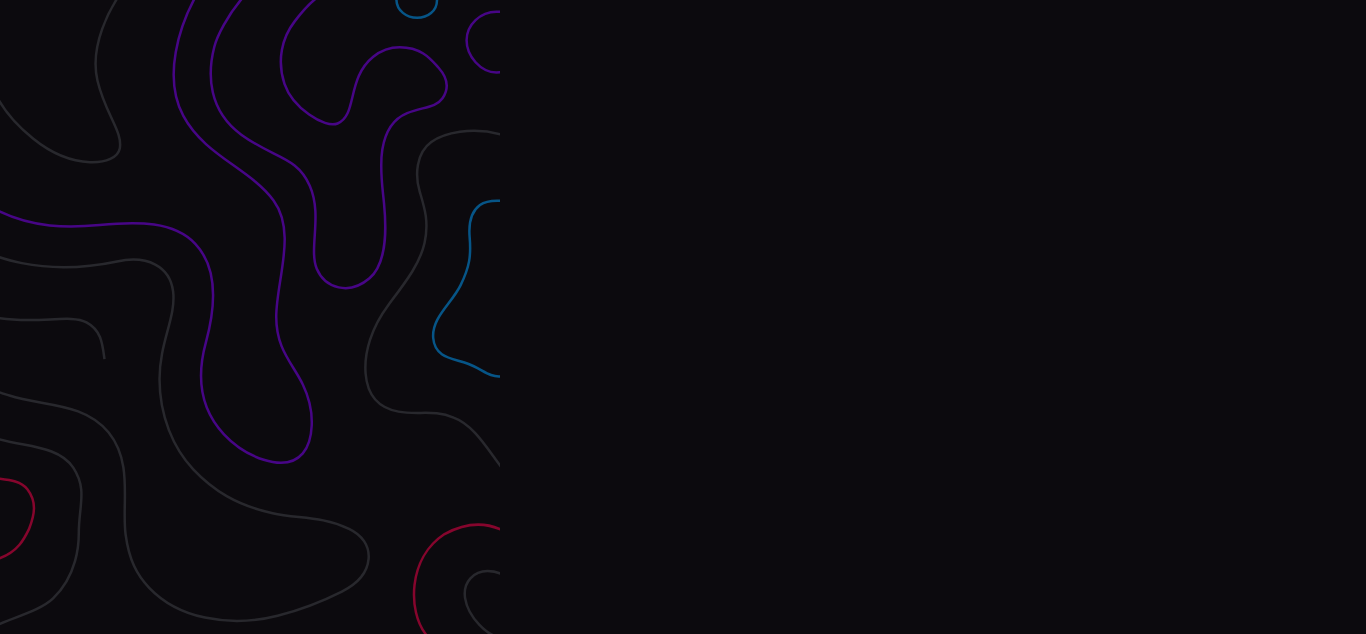 scroll, scrollTop: 0, scrollLeft: 0, axis: both 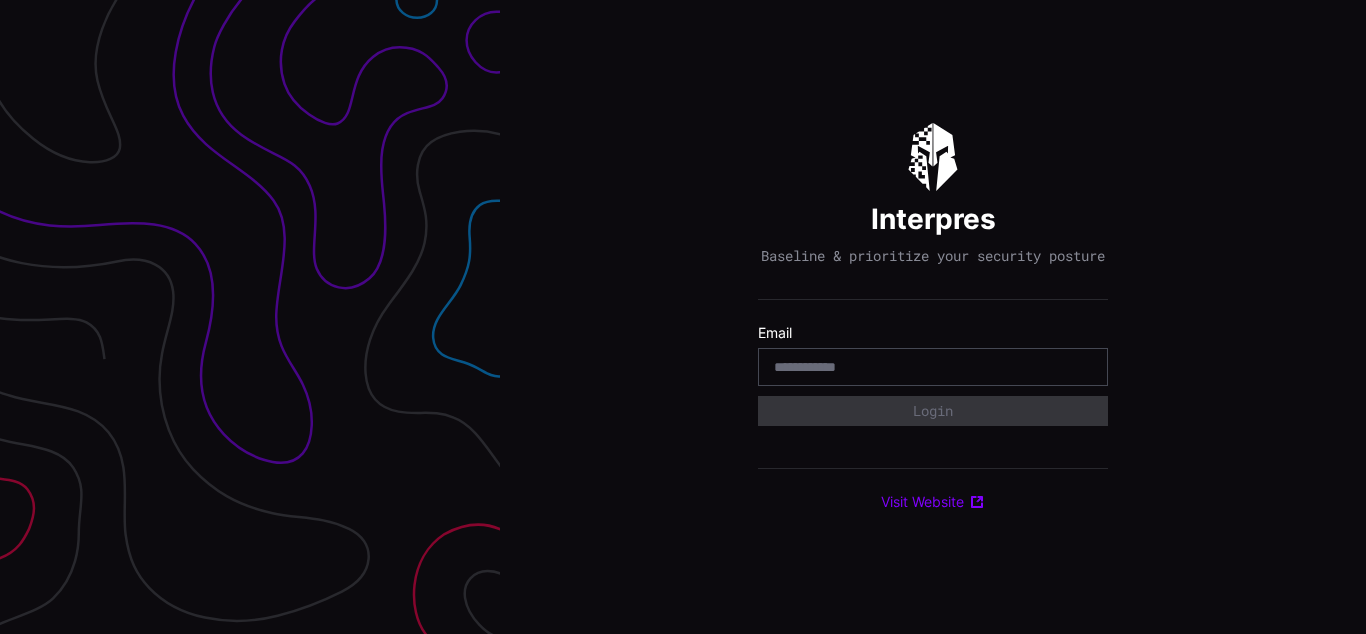 click on "Interpres Baseline & prioritize your security posture Email Login Visit Website" at bounding box center [933, 317] 